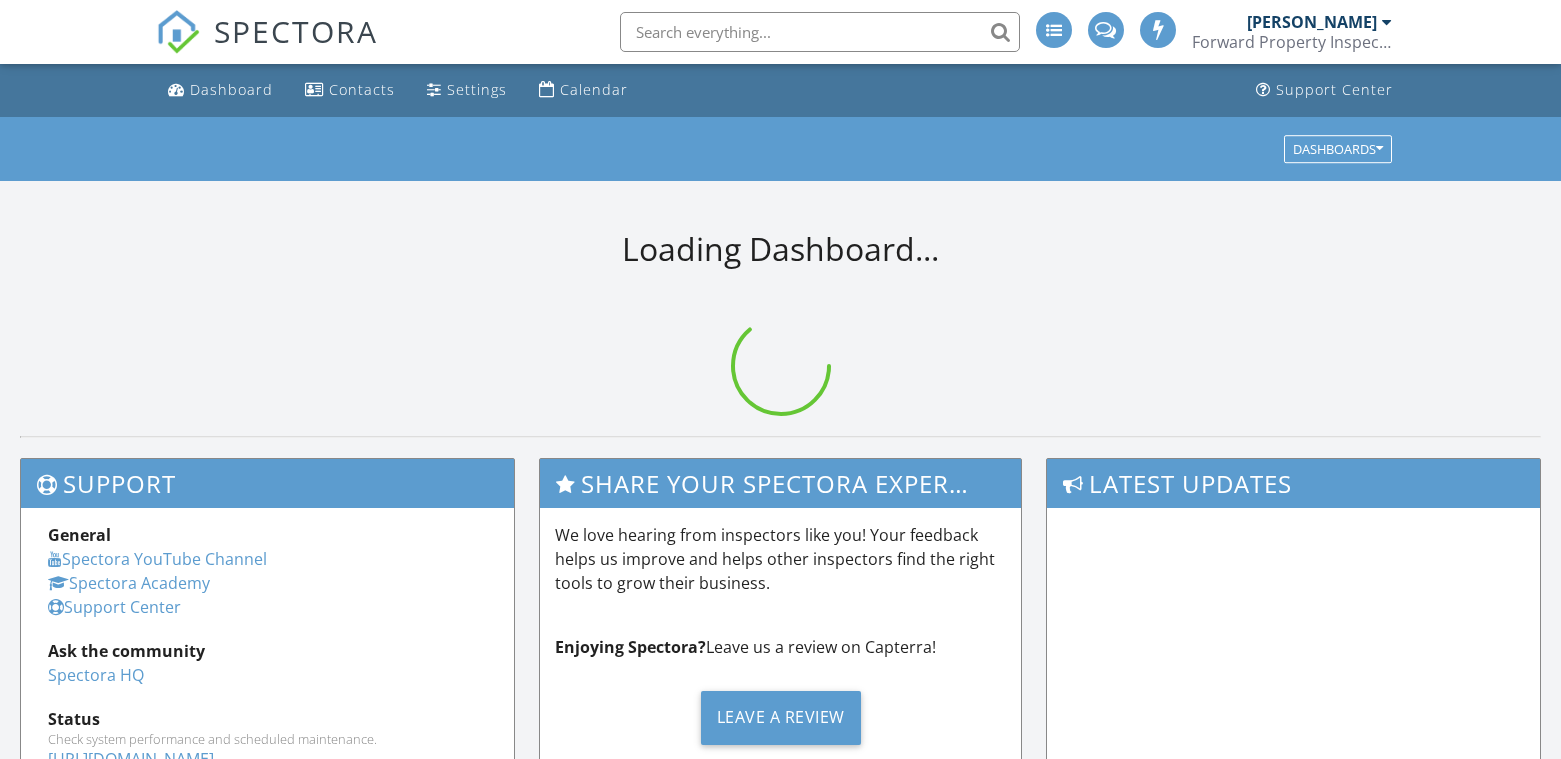 scroll, scrollTop: 0, scrollLeft: 0, axis: both 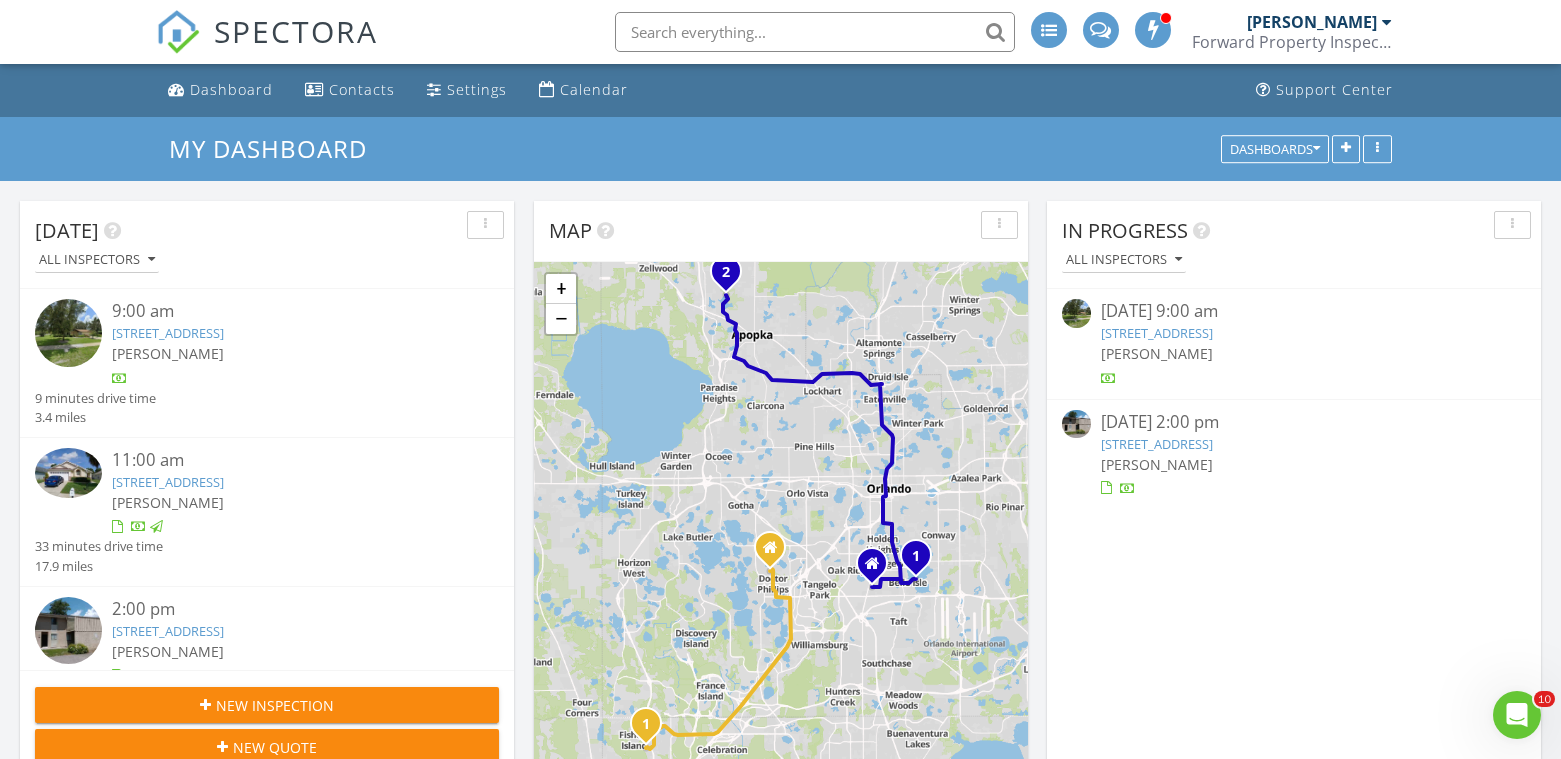 click at bounding box center [815, 32] 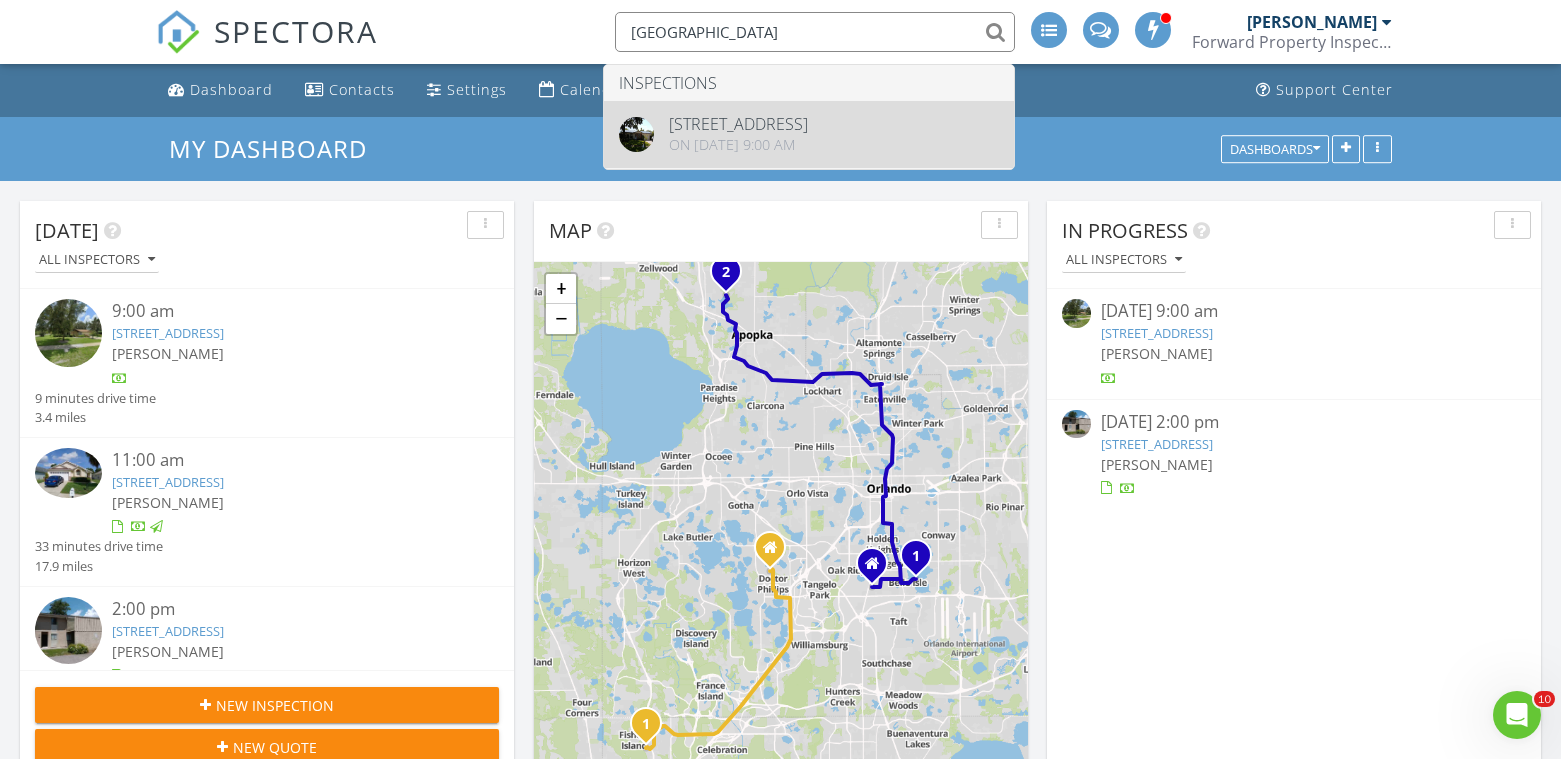 type on "2920 Las Palmas" 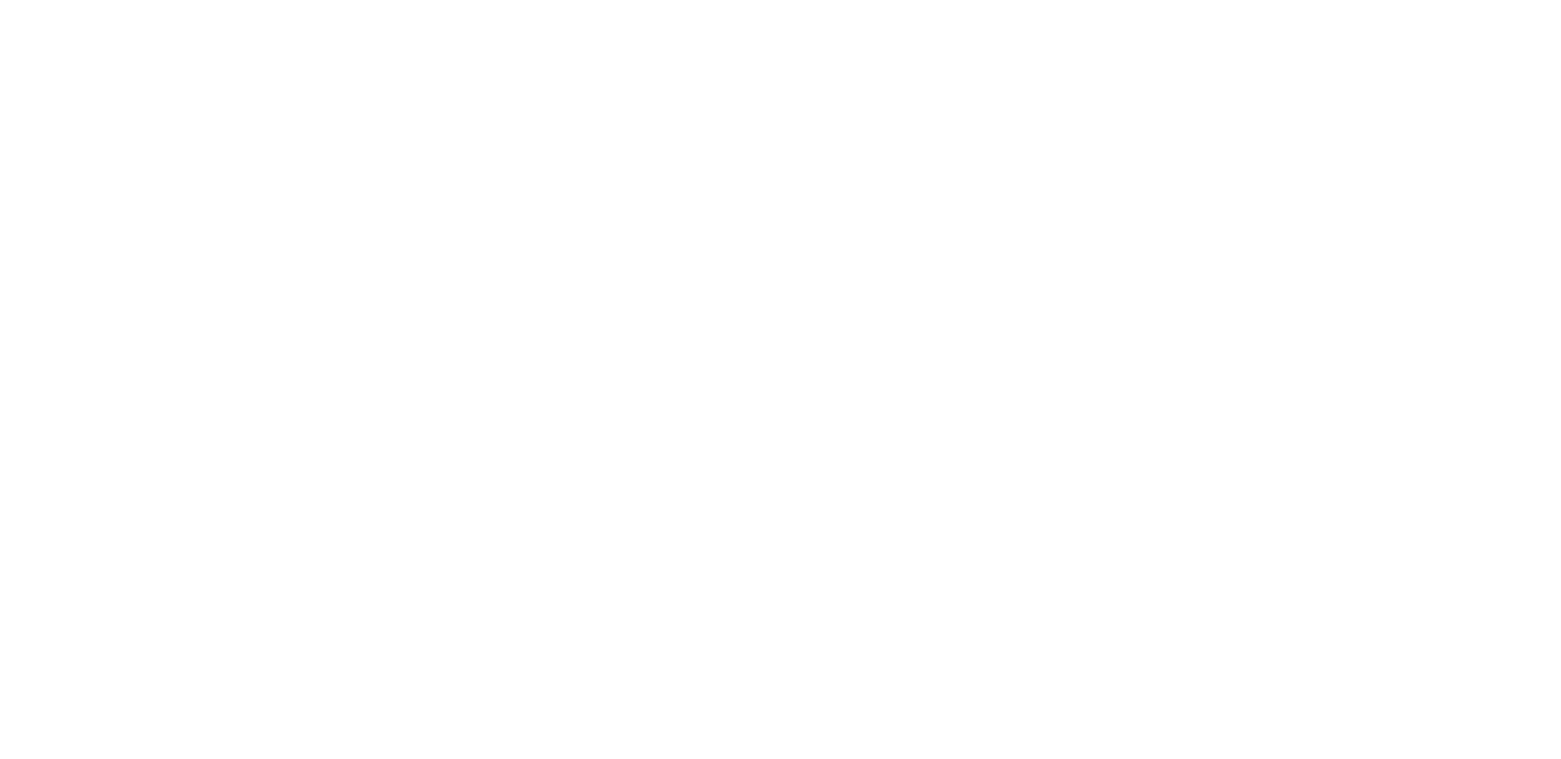 scroll, scrollTop: 0, scrollLeft: 0, axis: both 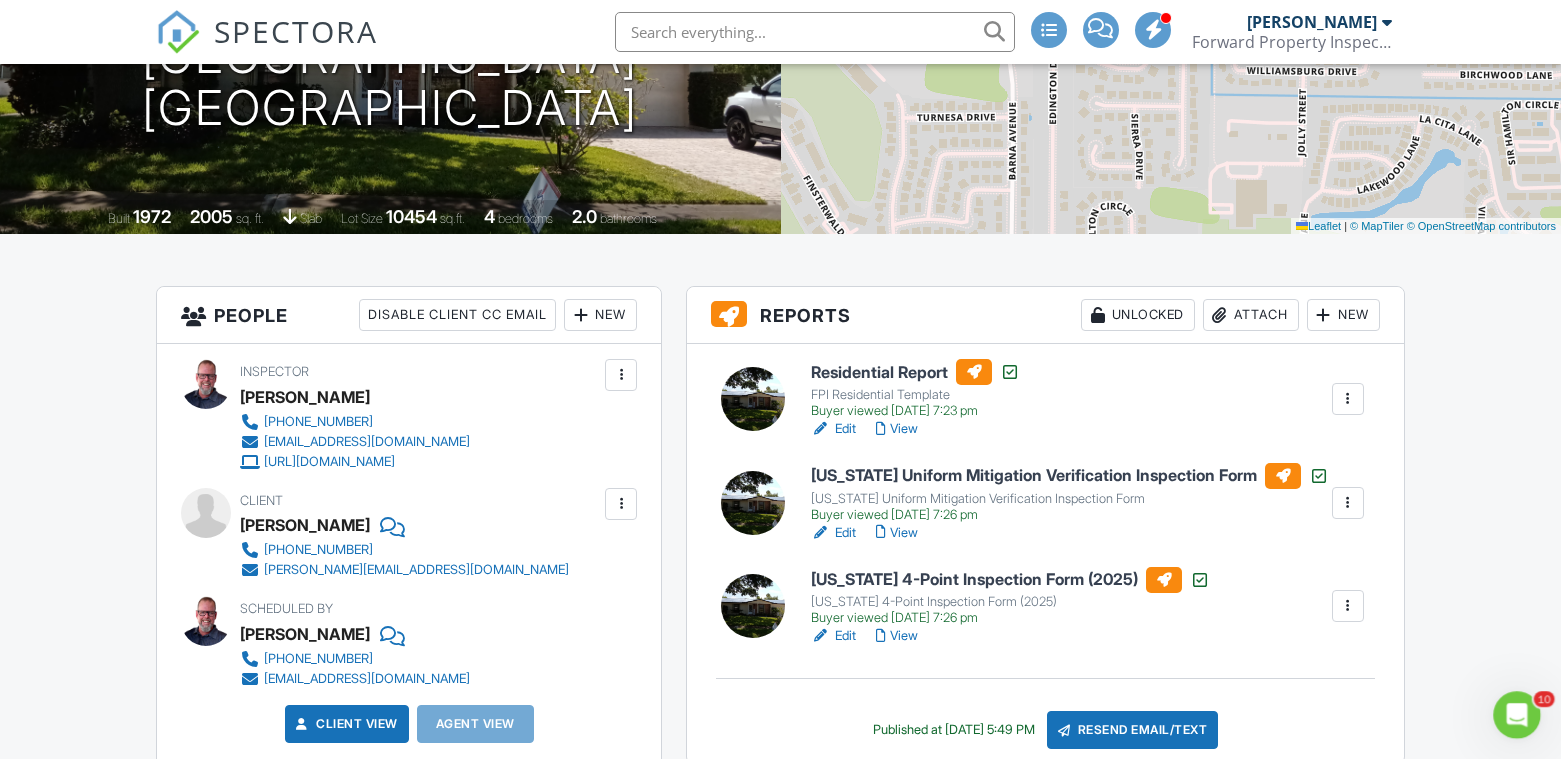 click on "[US_STATE] 4-Point Inspection Form (2025)" at bounding box center (1010, 580) 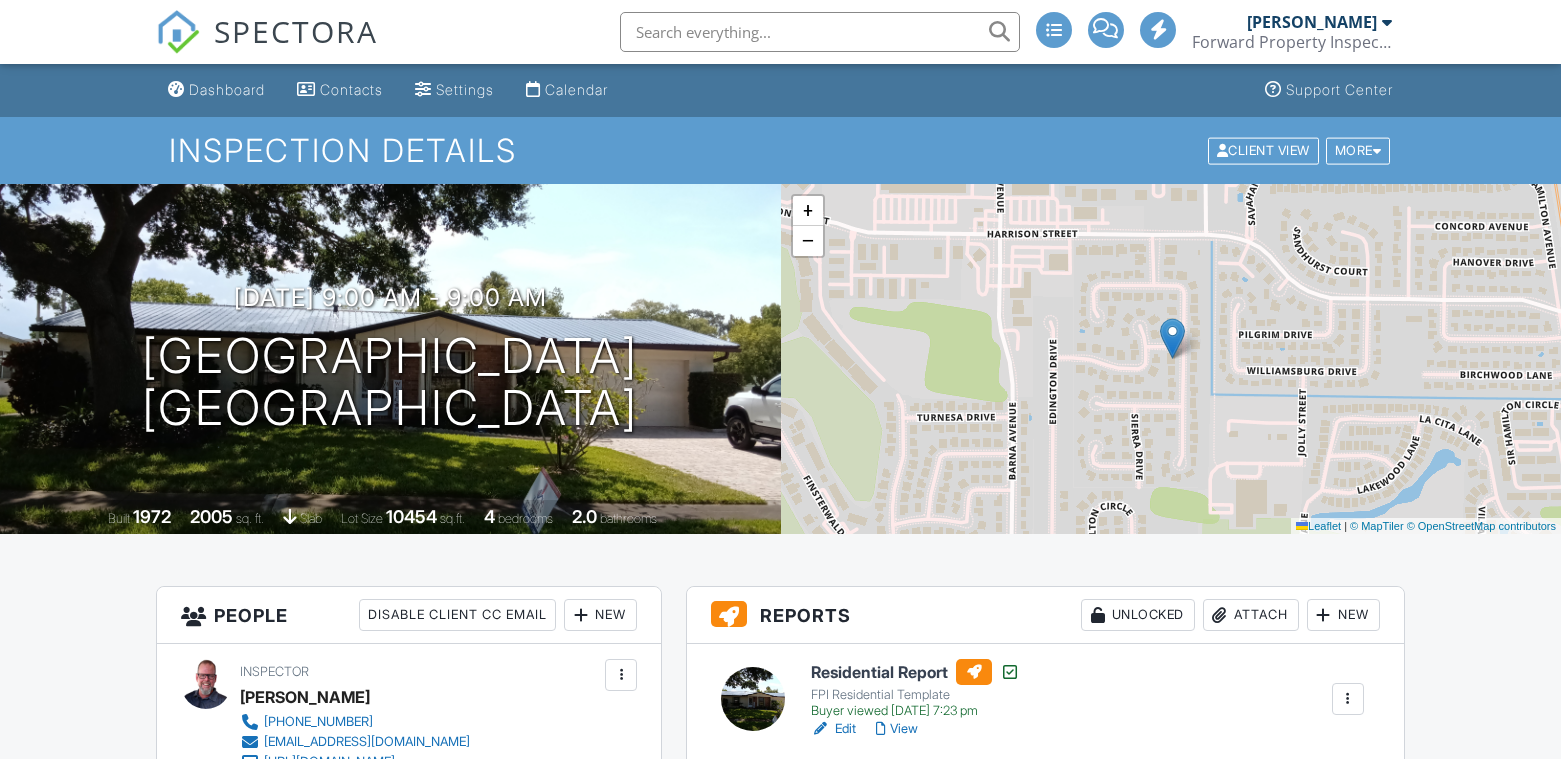 scroll, scrollTop: 184, scrollLeft: 0, axis: vertical 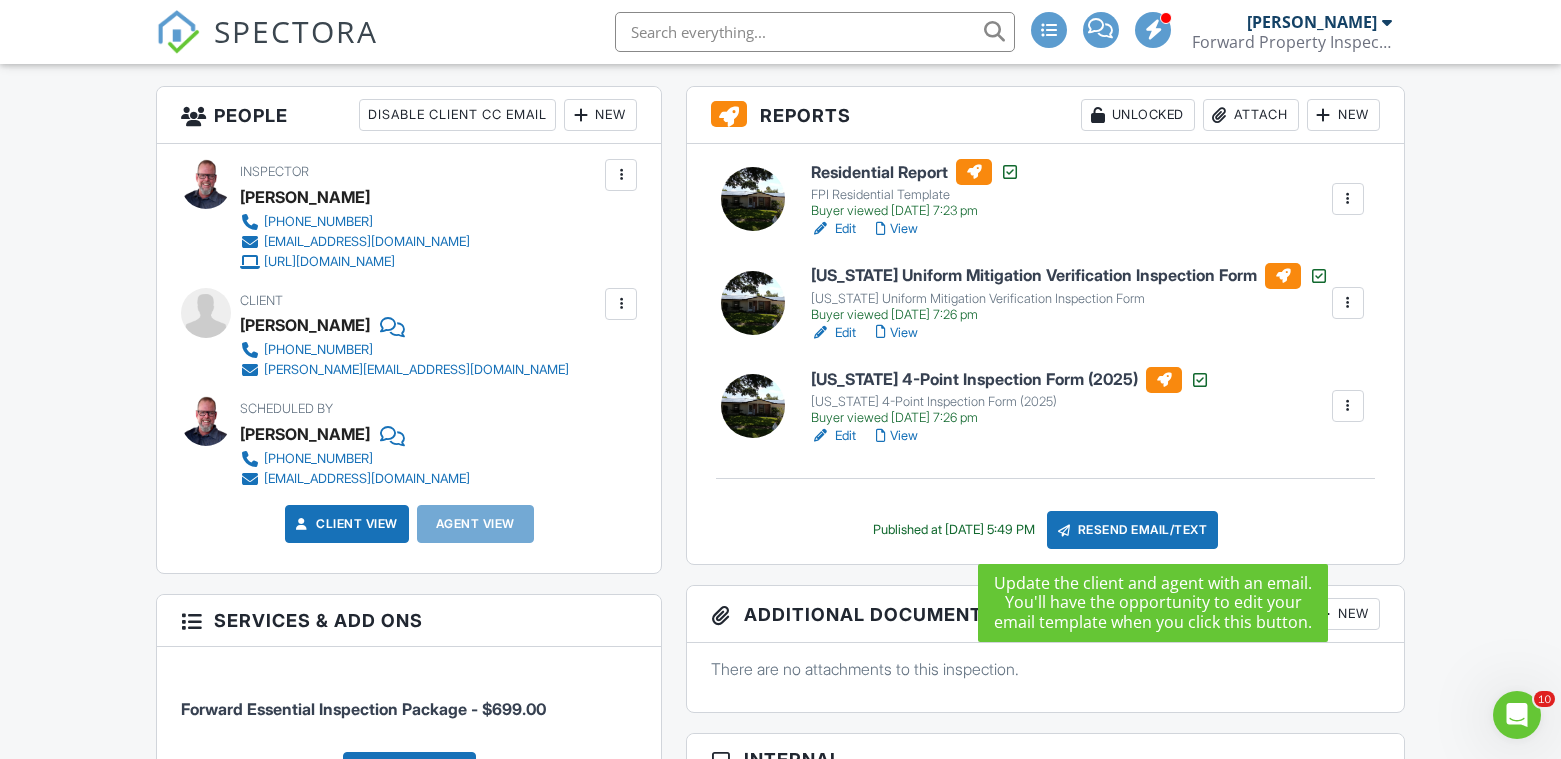 click on "Resend Email/Text" at bounding box center [1133, 530] 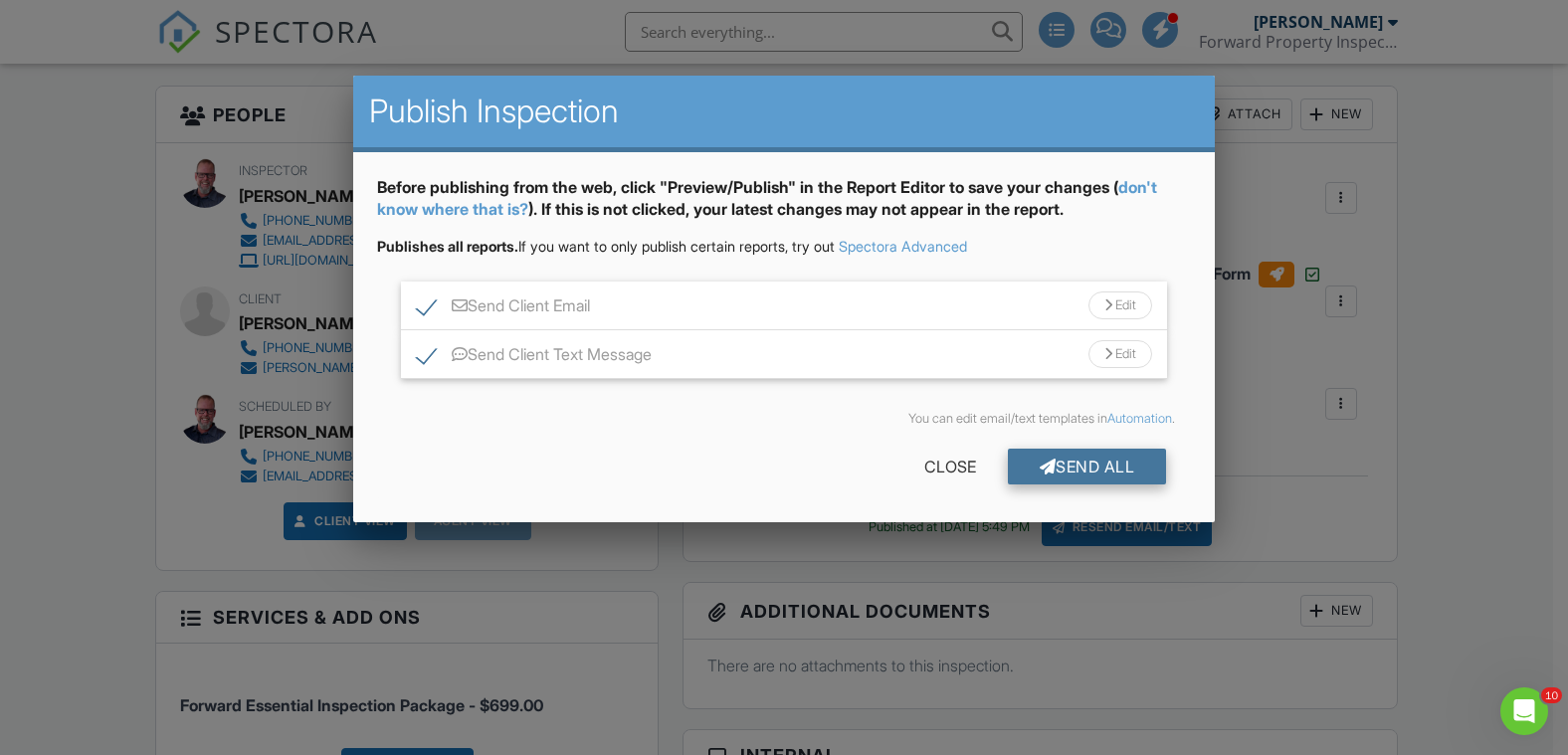 click on "Send All" at bounding box center (1087, 467) 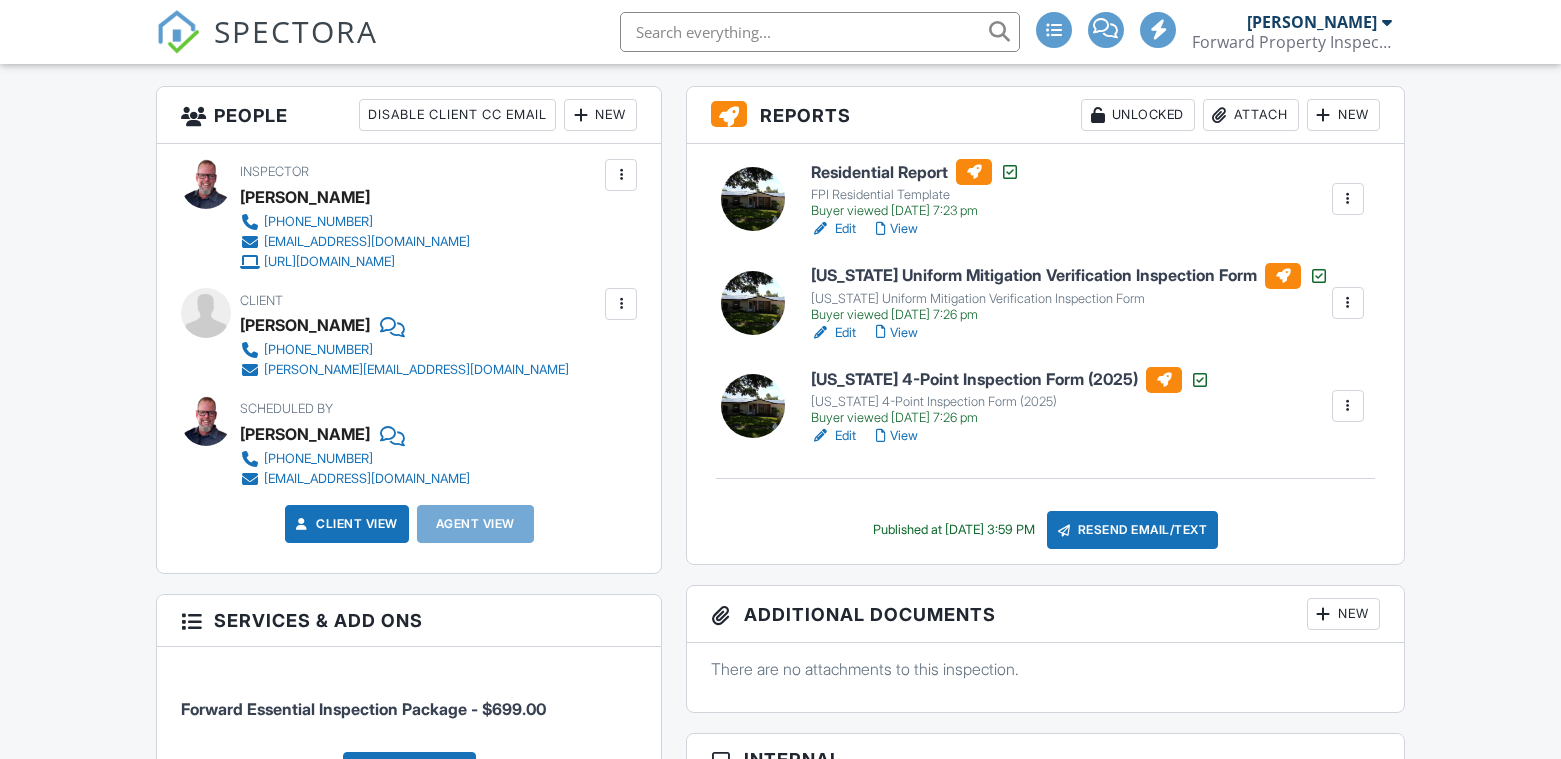 scroll, scrollTop: 500, scrollLeft: 0, axis: vertical 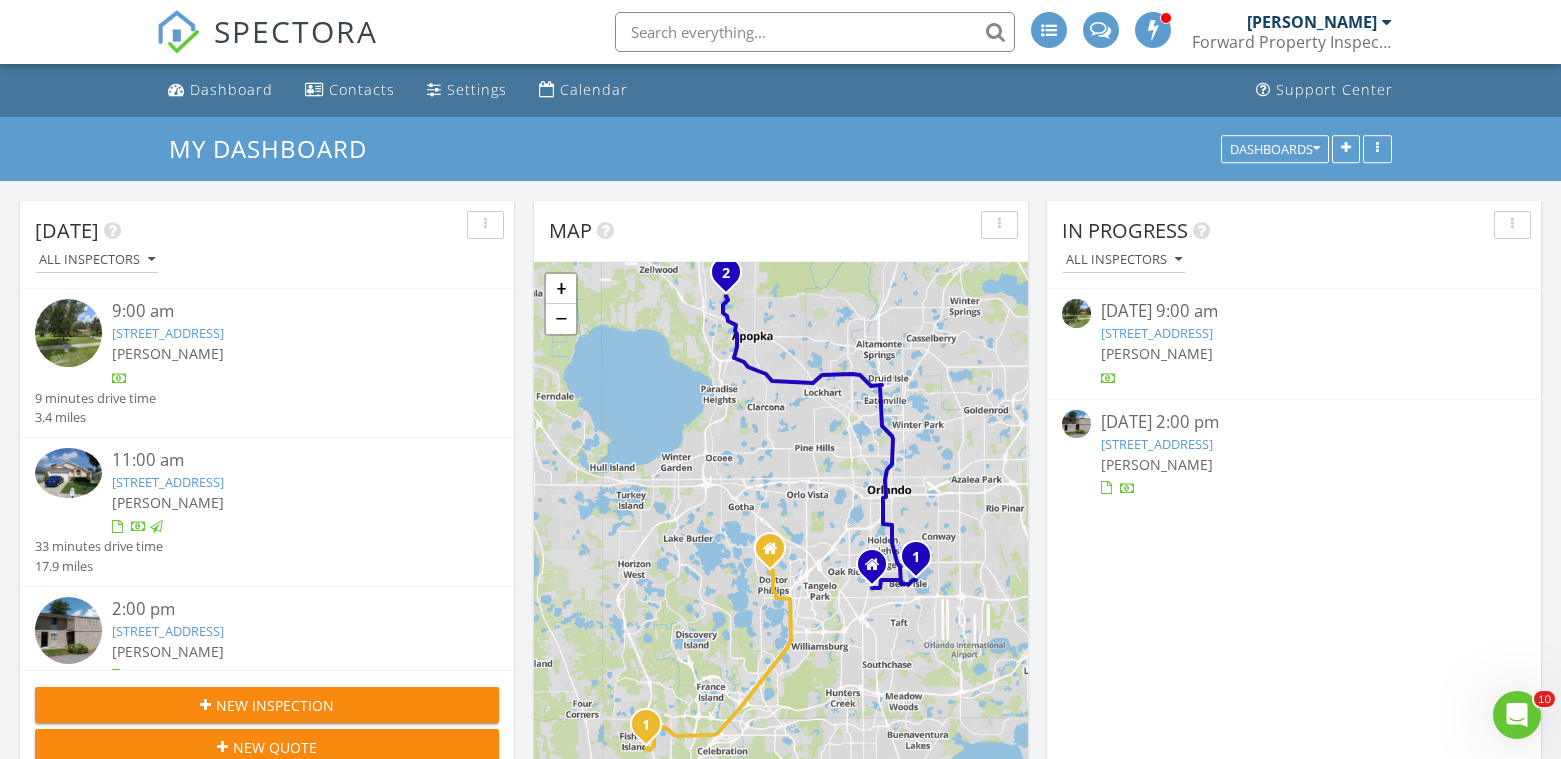 click on "[STREET_ADDRESS]" at bounding box center (1157, 333) 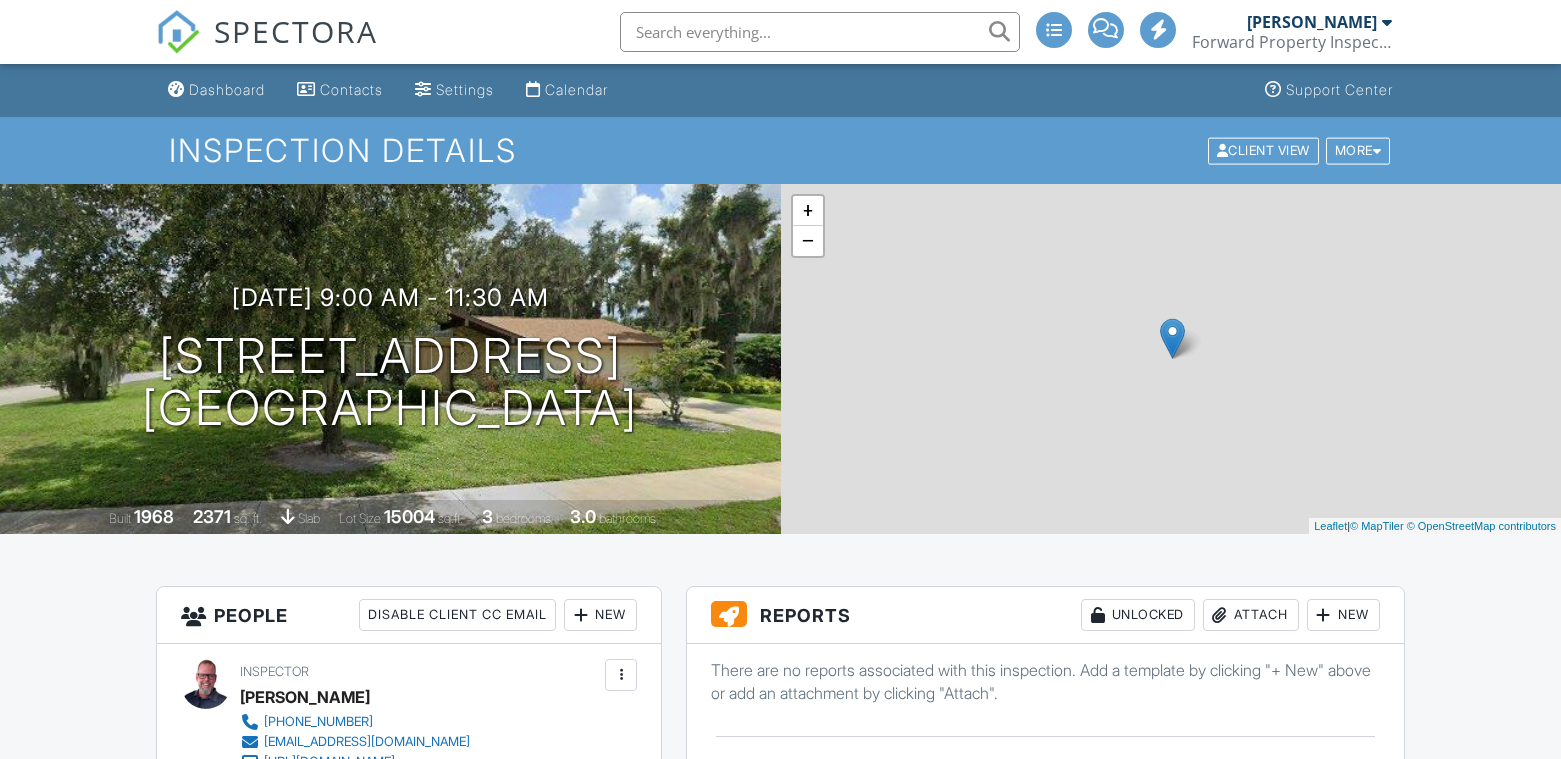scroll, scrollTop: 0, scrollLeft: 0, axis: both 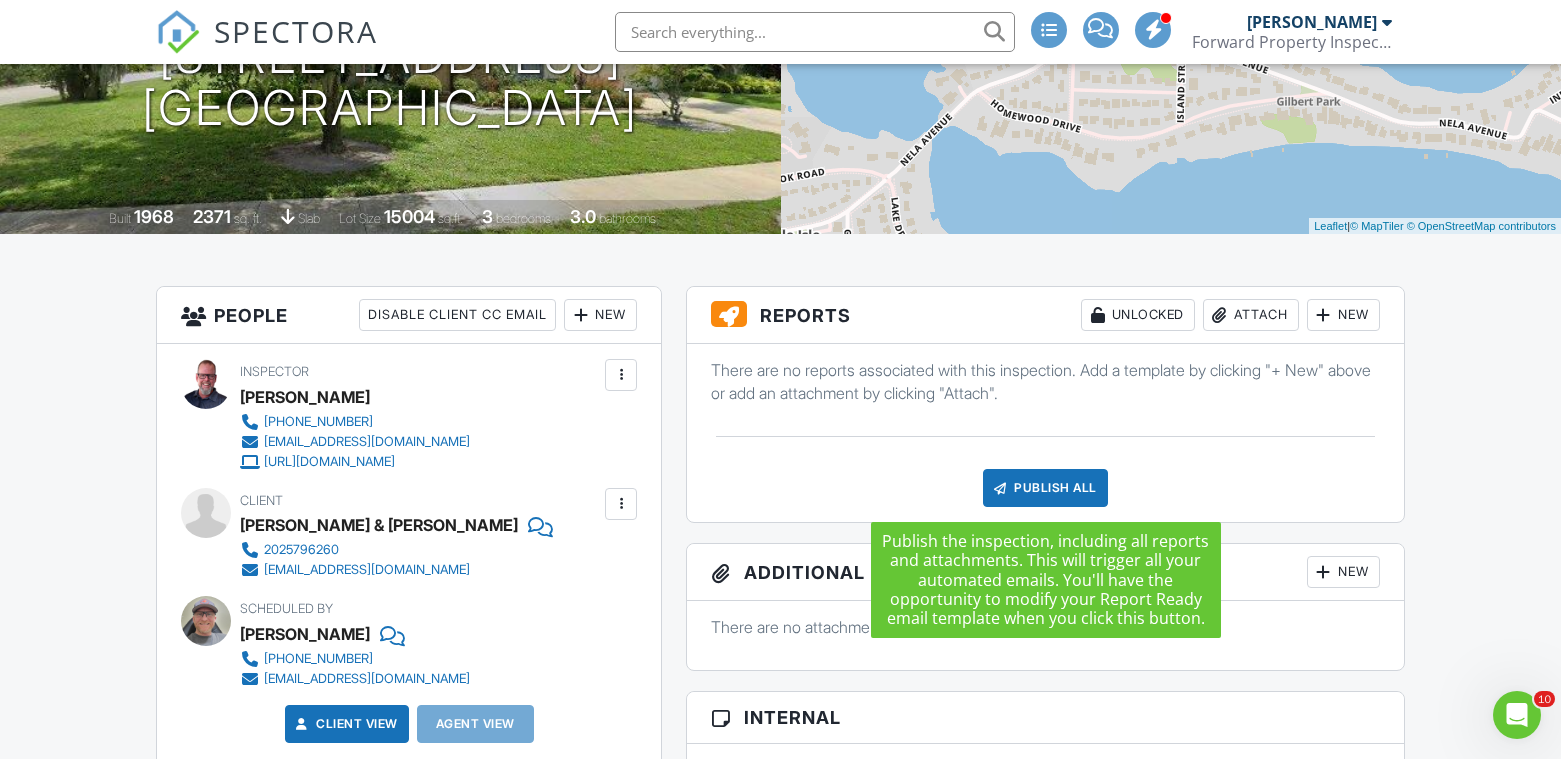 click on "Publish All" at bounding box center [1045, 488] 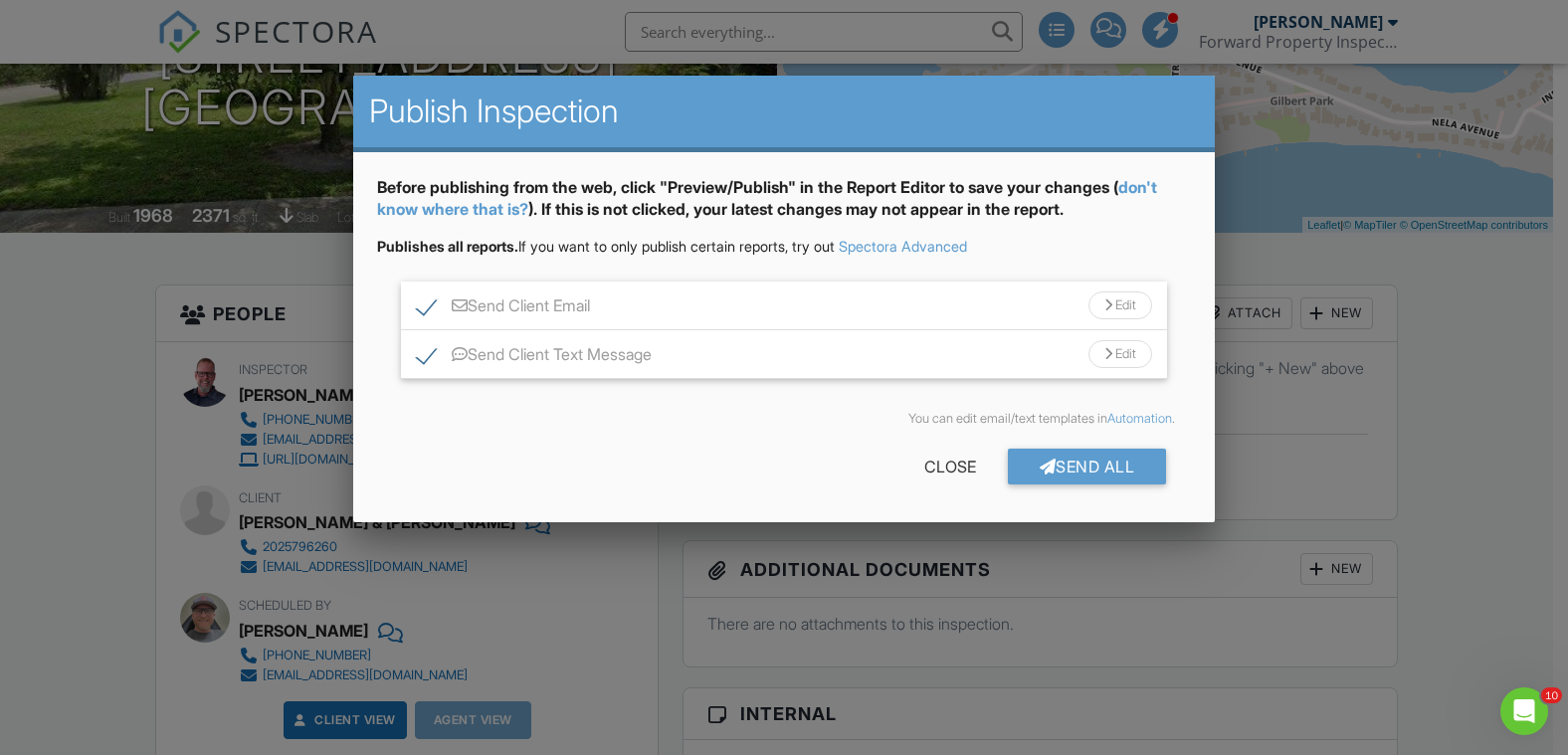 click on "Send Client Text Message
Edit" at bounding box center (784, 354) 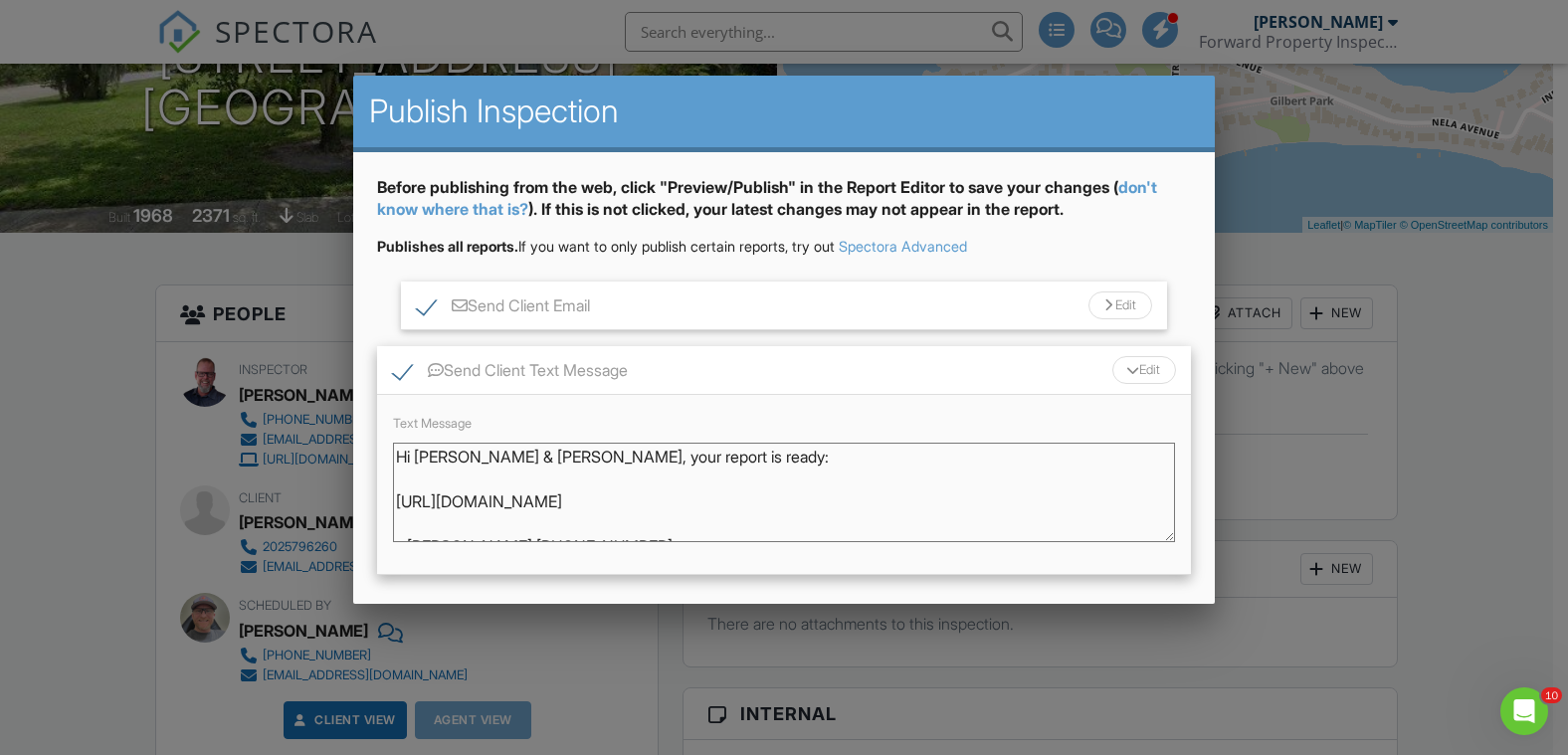 click on "Send Client Text Message" at bounding box center (510, 373) 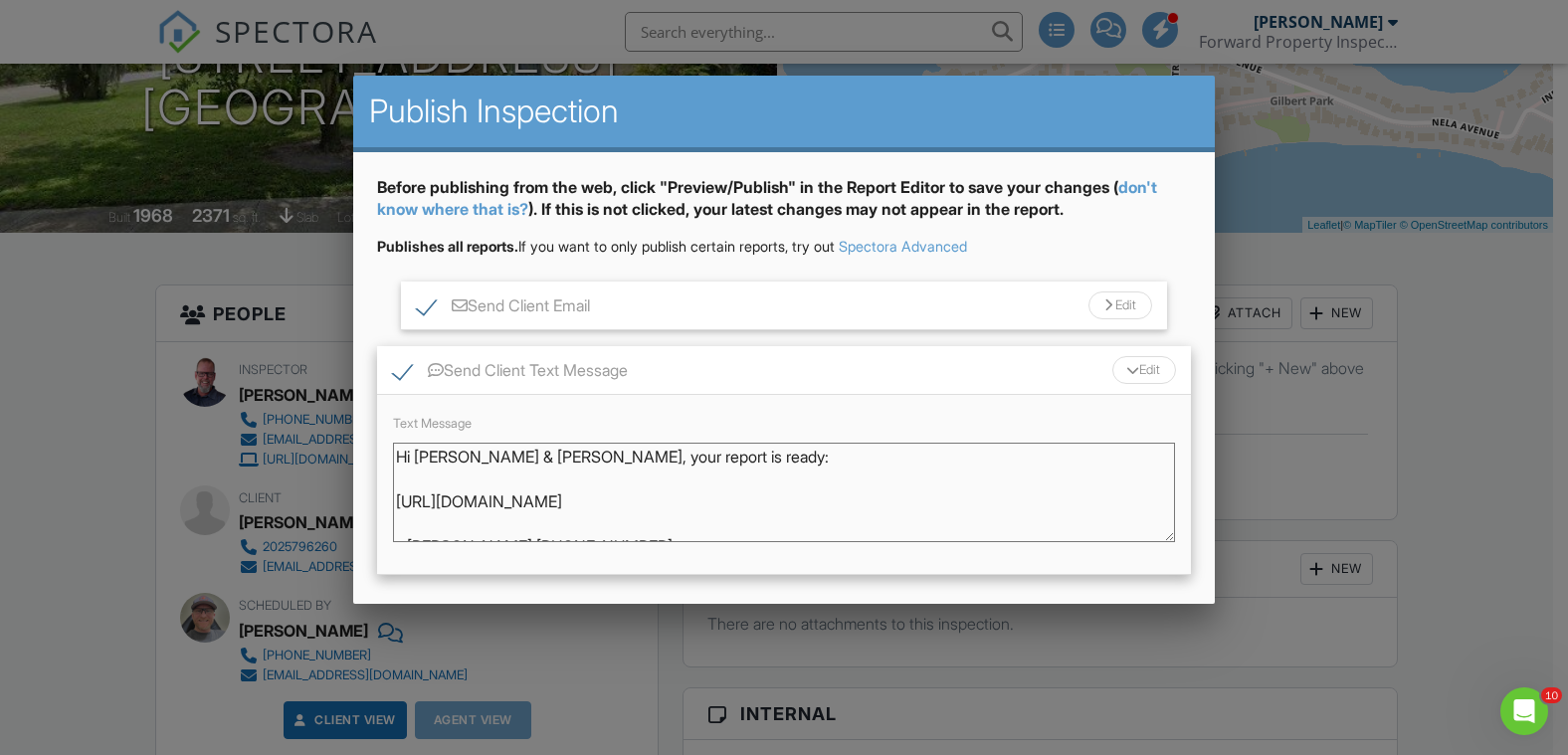 click on "Send Client Text Message" at bounding box center [-9565, 352] 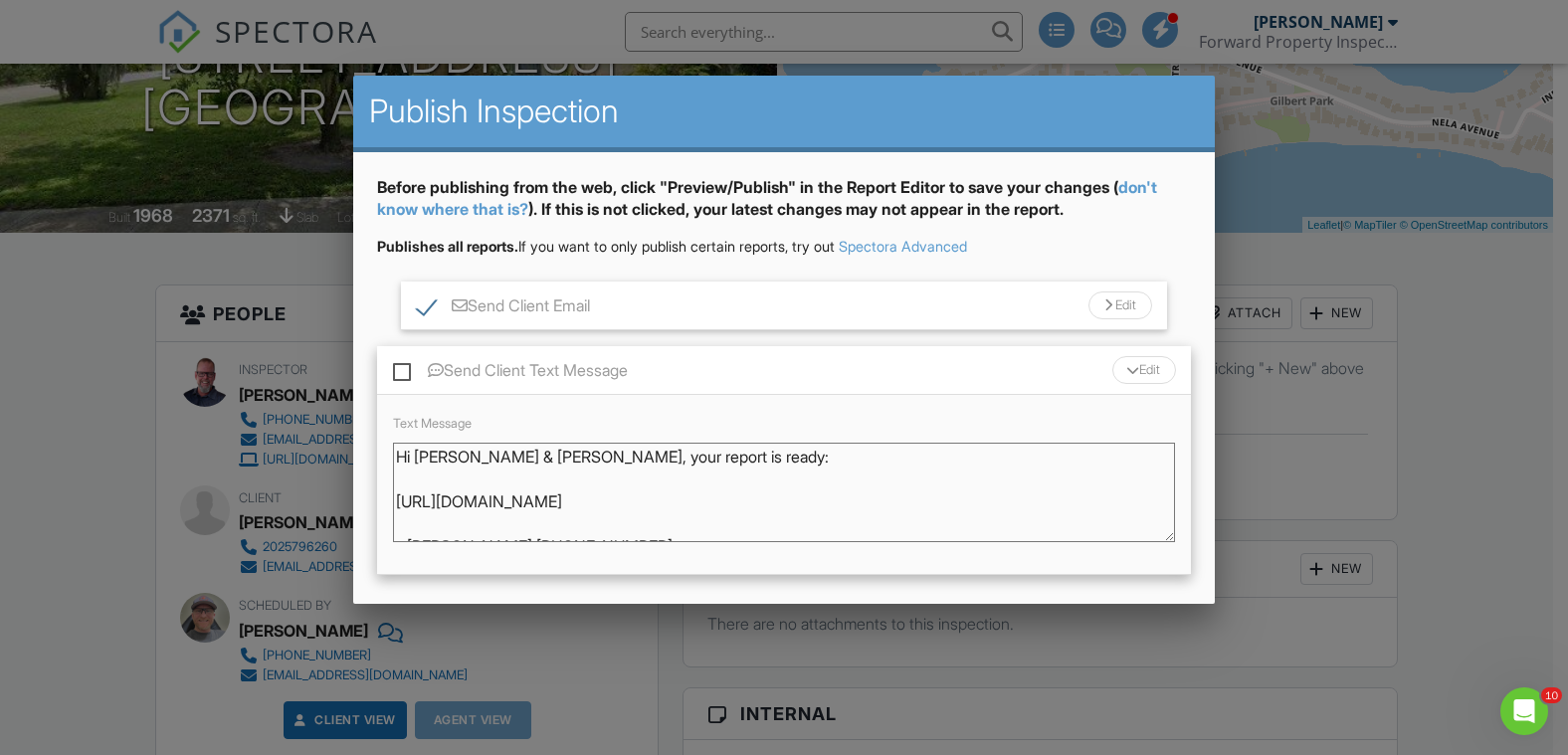 click on "Send Client Email" at bounding box center [503, 308] 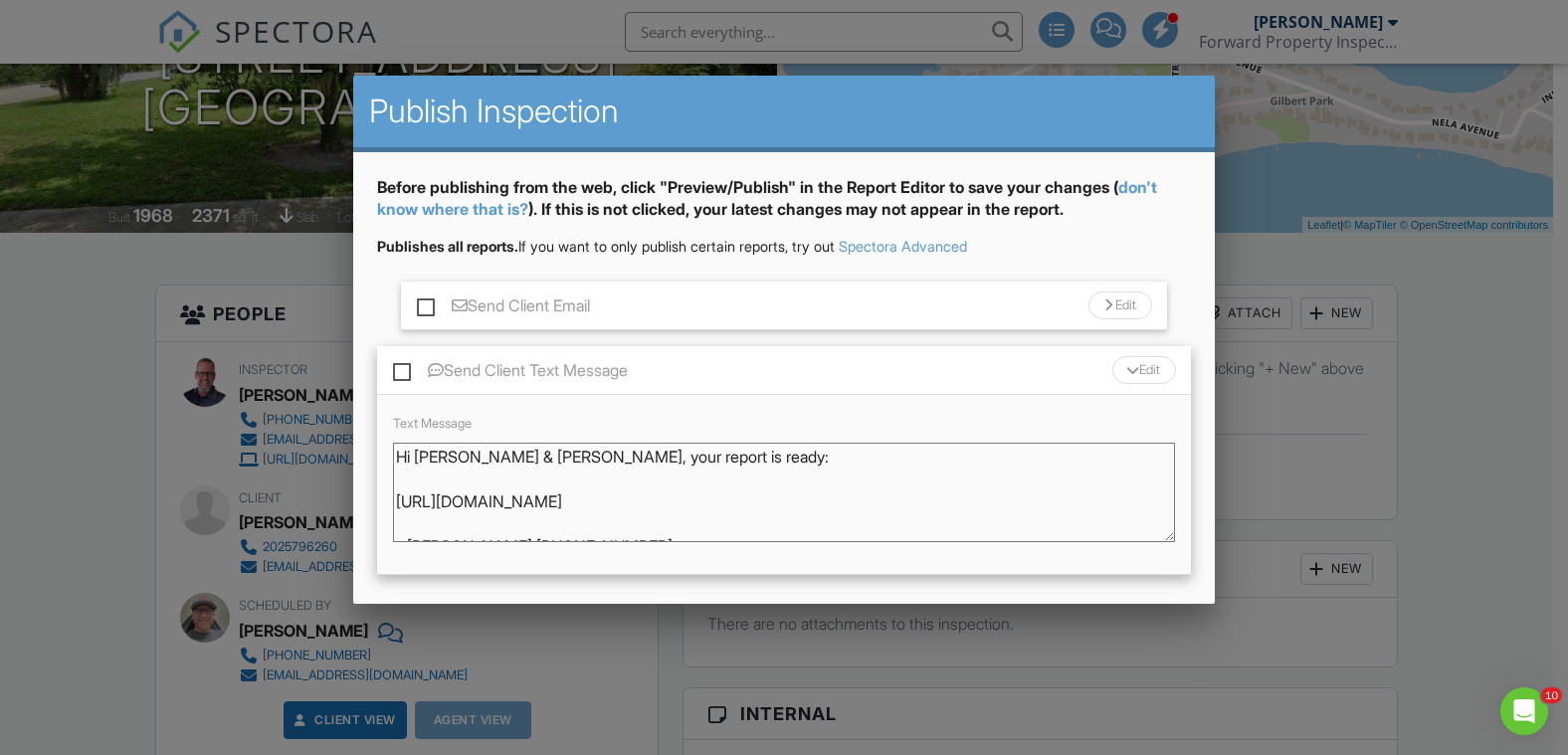 scroll, scrollTop: 114, scrollLeft: 0, axis: vertical 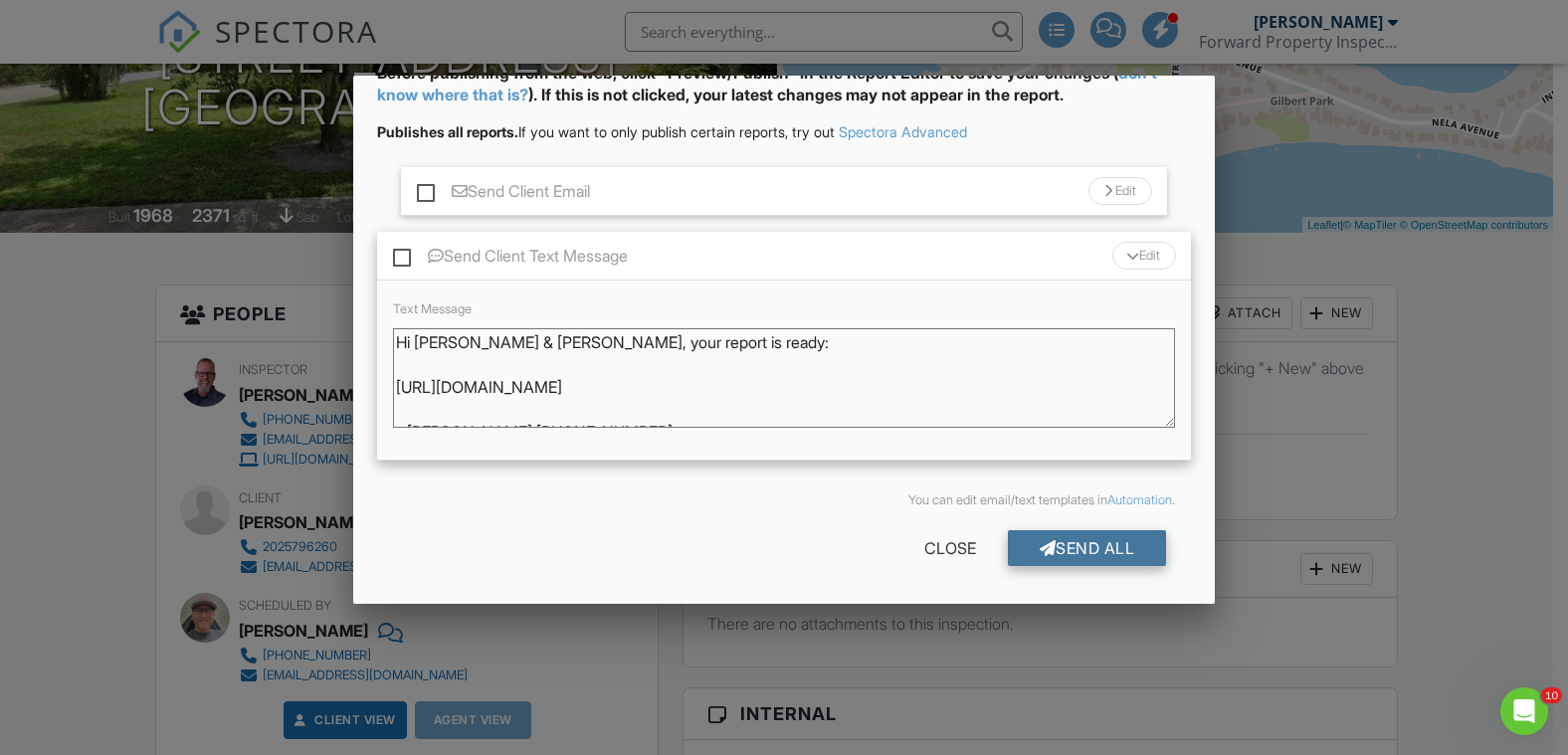 click on "Send All" at bounding box center [1087, 548] 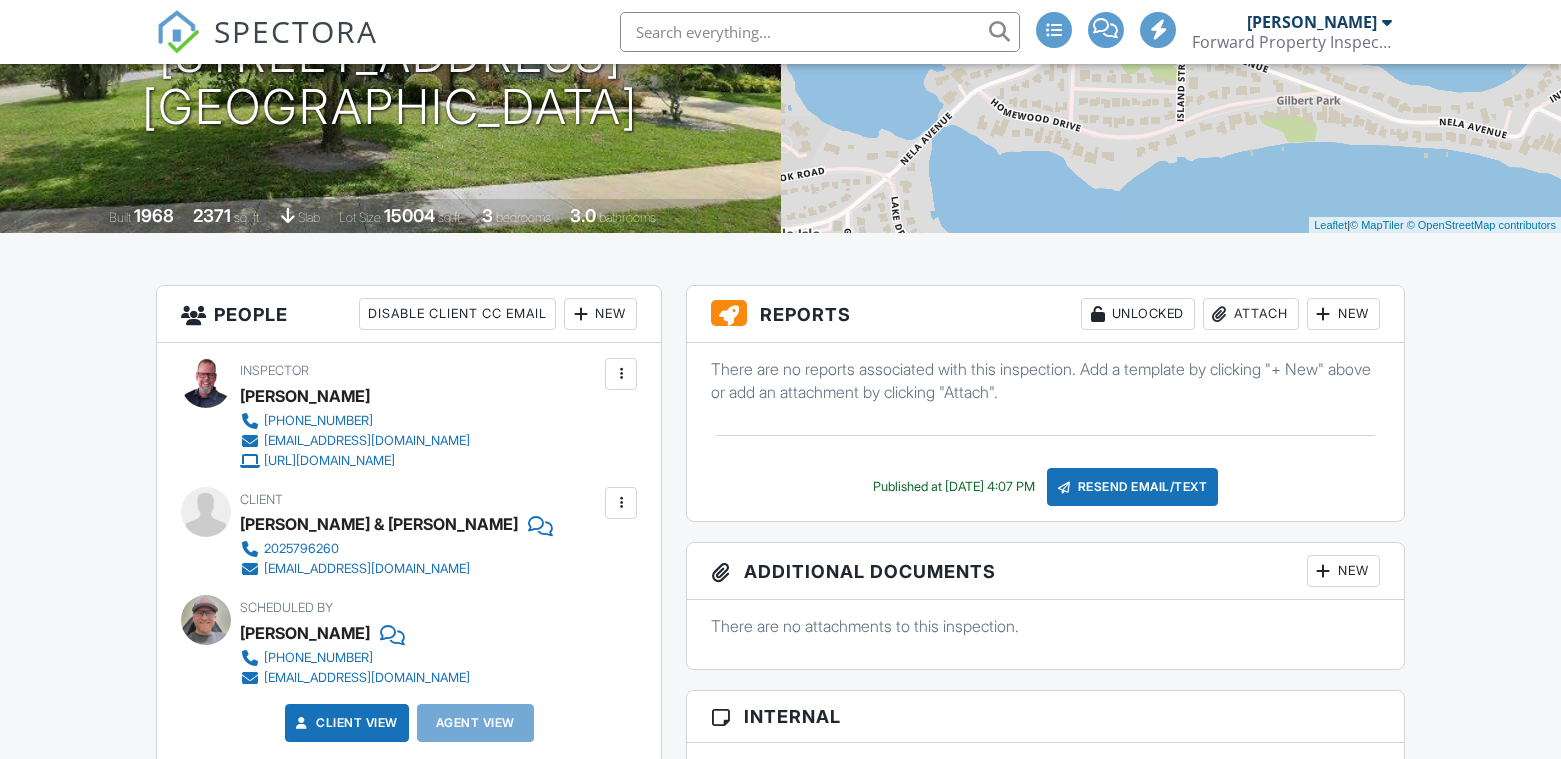 scroll, scrollTop: 301, scrollLeft: 0, axis: vertical 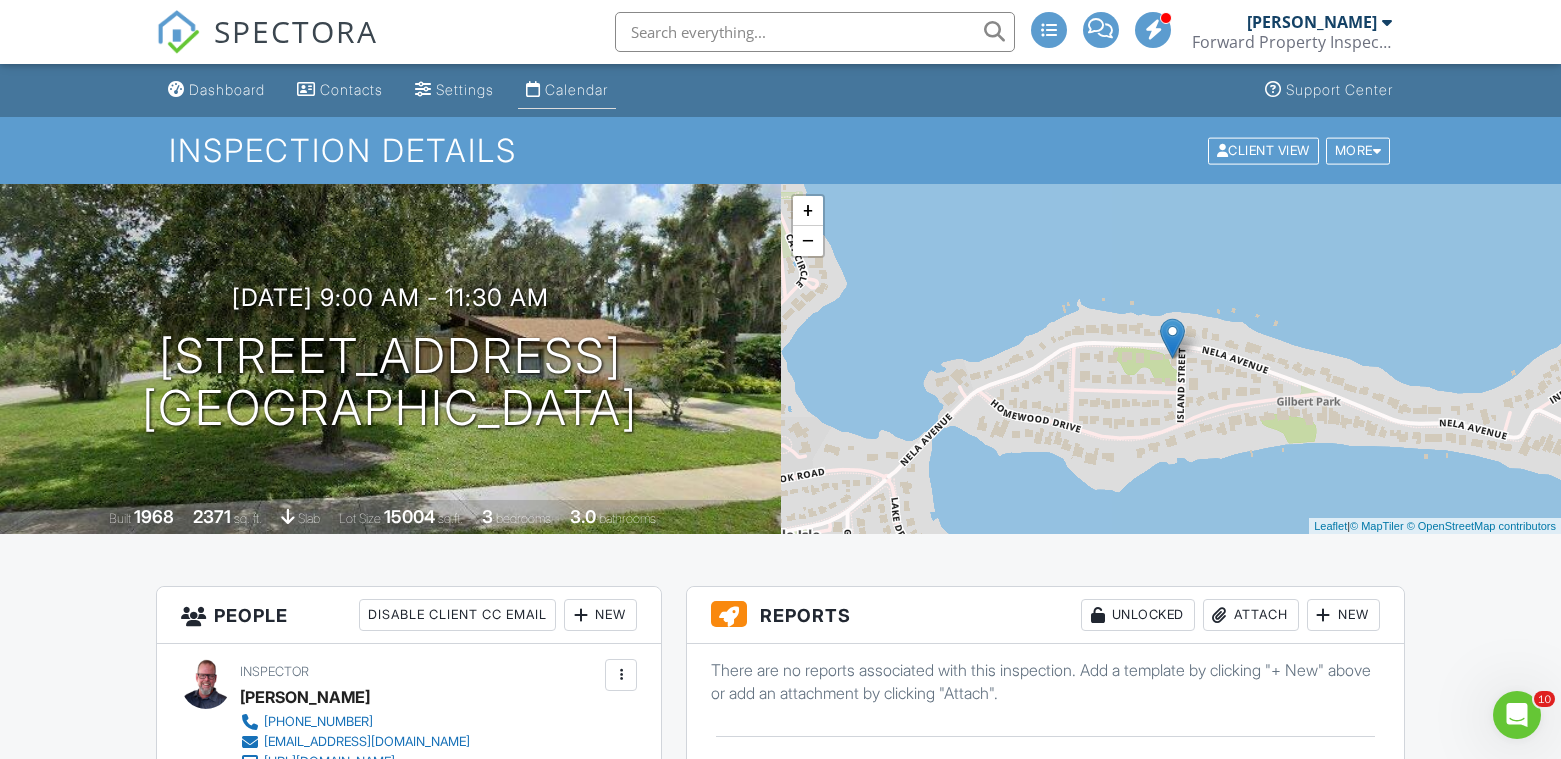 click on "Calendar" at bounding box center (576, 89) 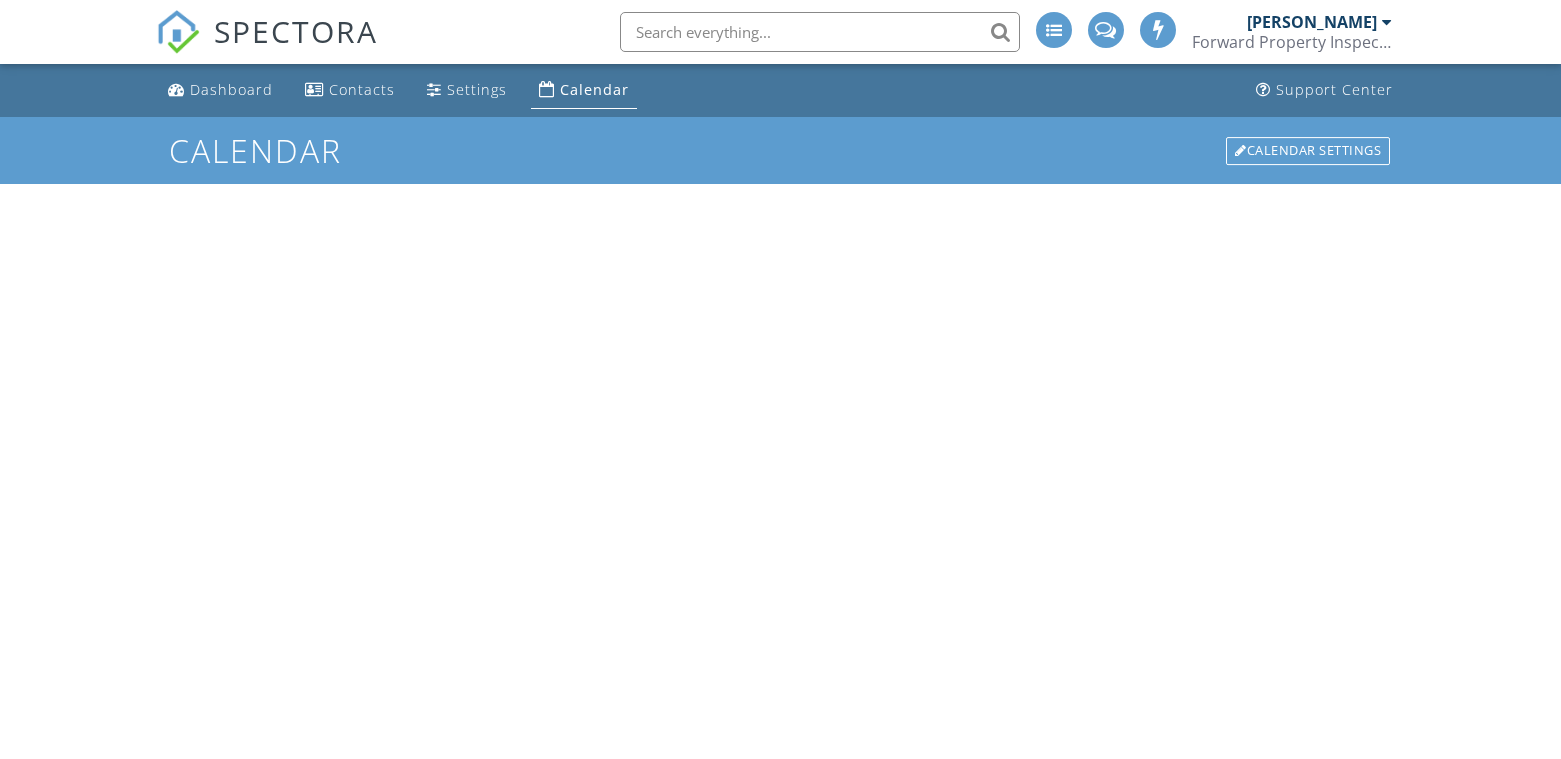 scroll, scrollTop: 0, scrollLeft: 0, axis: both 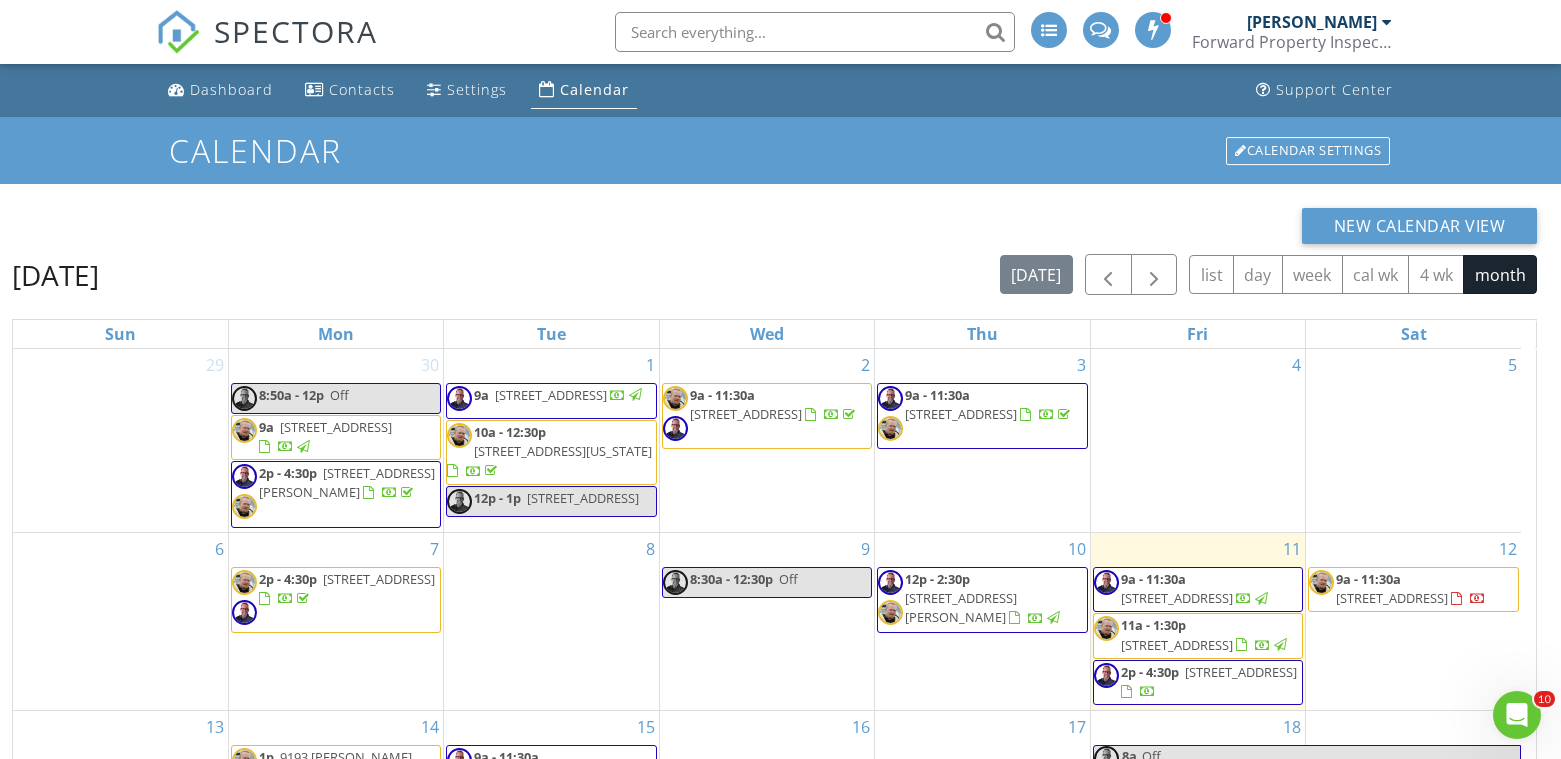 click on "1428 Oak Pl UNIT K, Apopka 32712" at bounding box center [1241, 672] 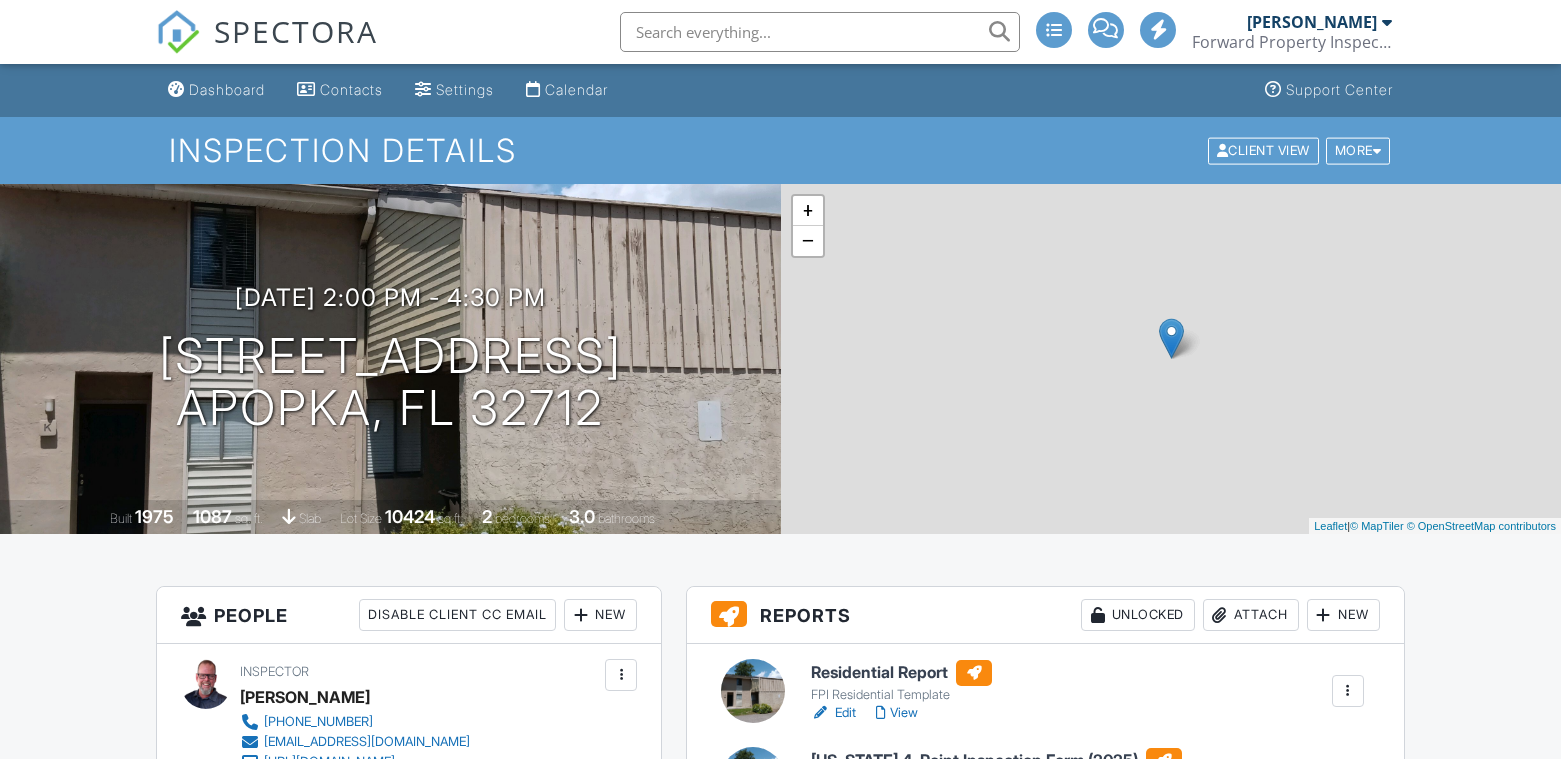 scroll, scrollTop: 0, scrollLeft: 0, axis: both 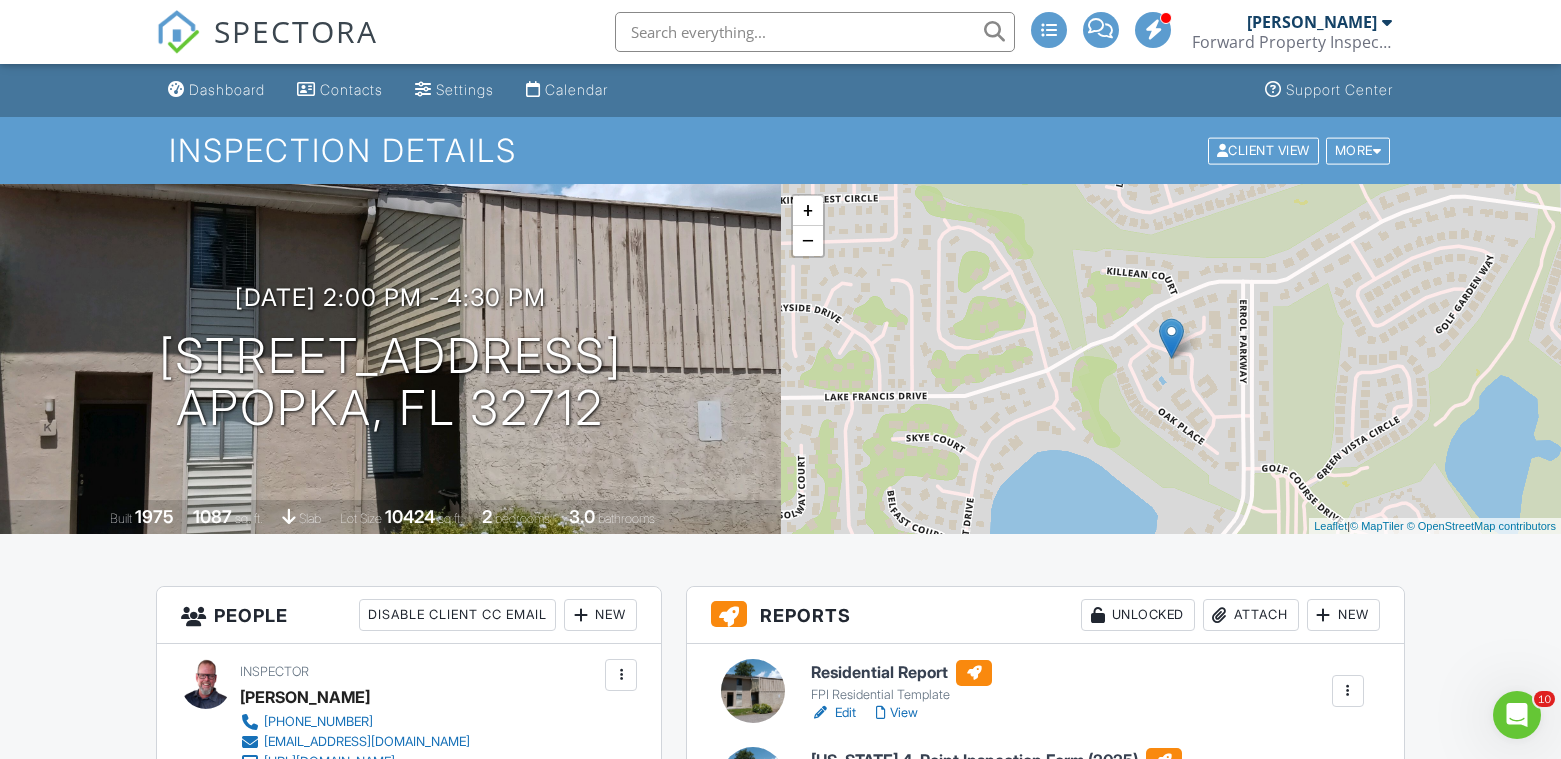 click on "Residential Report" at bounding box center [901, 673] 